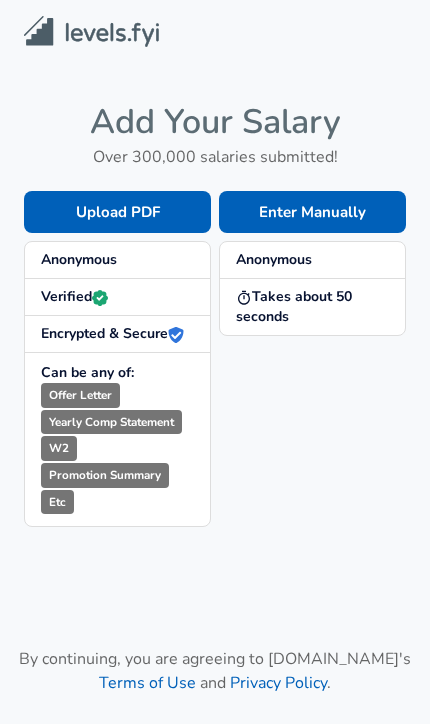 scroll, scrollTop: 0, scrollLeft: 0, axis: both 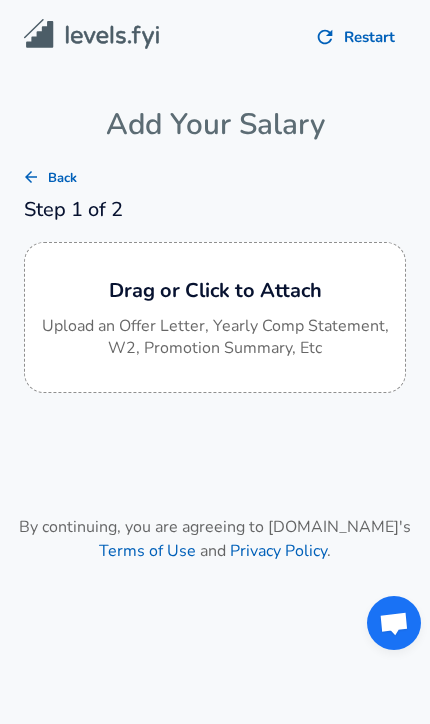click on "Upload an Offer Letter, Yearly Comp Statement, W2, Promotion Summary, Etc" at bounding box center [215, 338] 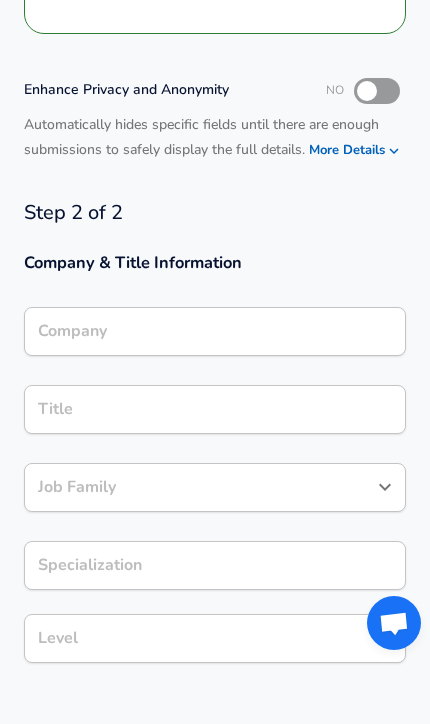 scroll, scrollTop: 291, scrollLeft: 0, axis: vertical 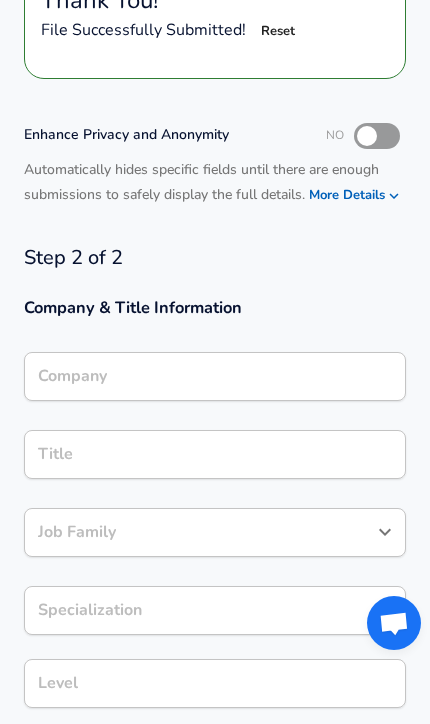 click at bounding box center (367, 136) 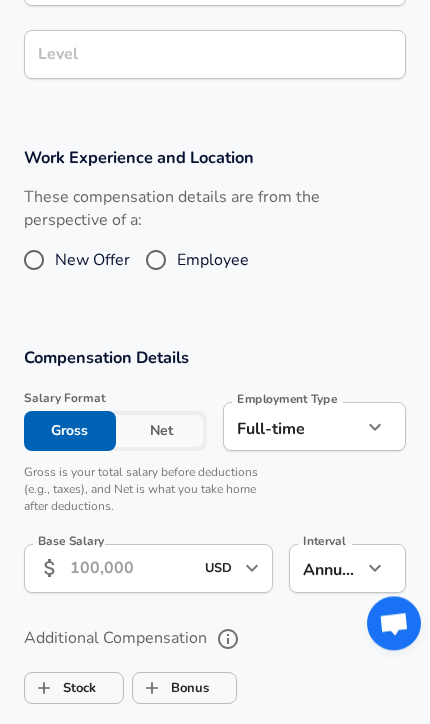scroll, scrollTop: 920, scrollLeft: 0, axis: vertical 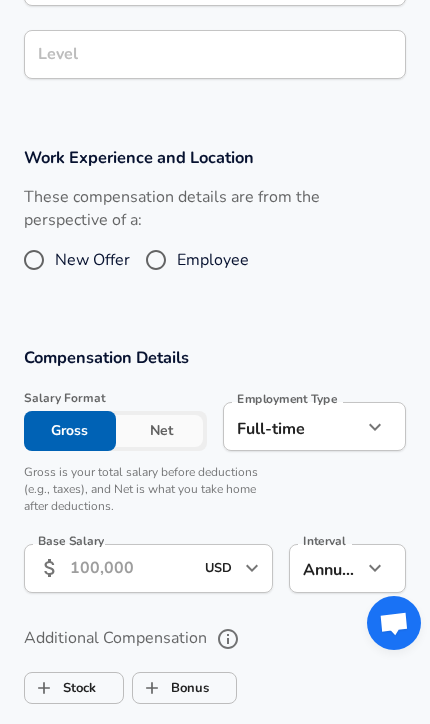 click on "New Offer" at bounding box center [34, 260] 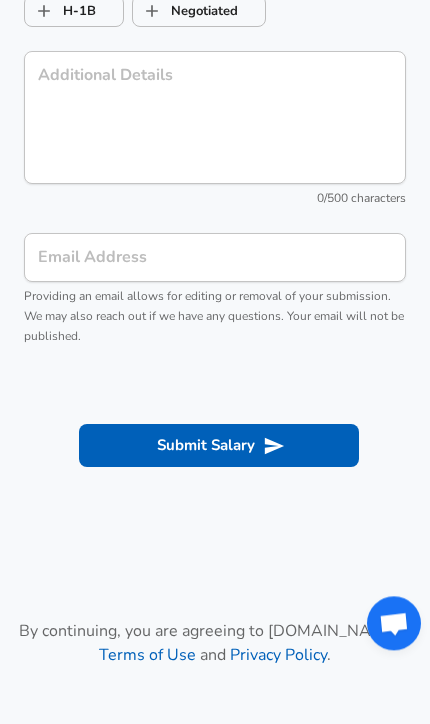 scroll, scrollTop: 2450, scrollLeft: 0, axis: vertical 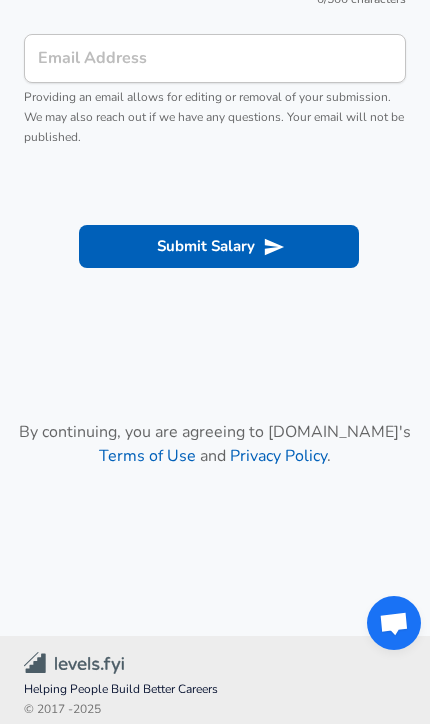click on "Submit Salary" at bounding box center (219, 246) 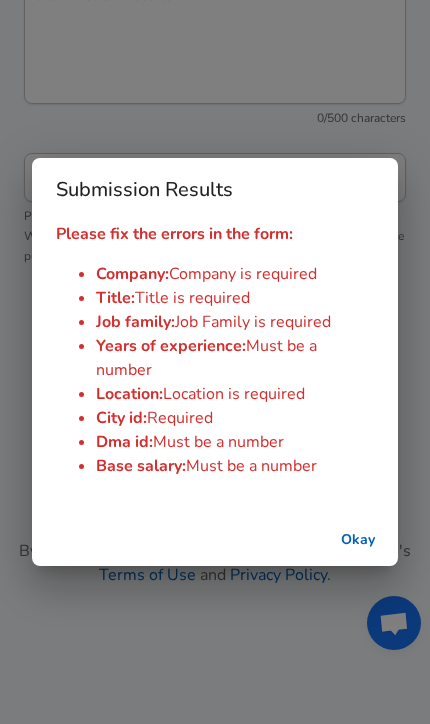 click on "Okay" at bounding box center [358, 540] 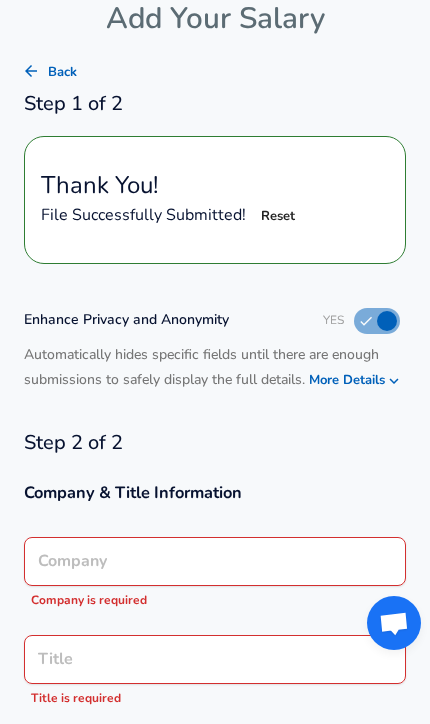 scroll, scrollTop: 106, scrollLeft: 0, axis: vertical 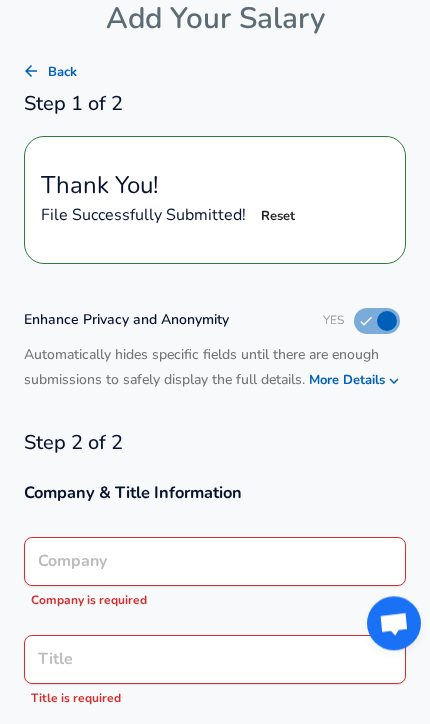 click at bounding box center (387, 321) 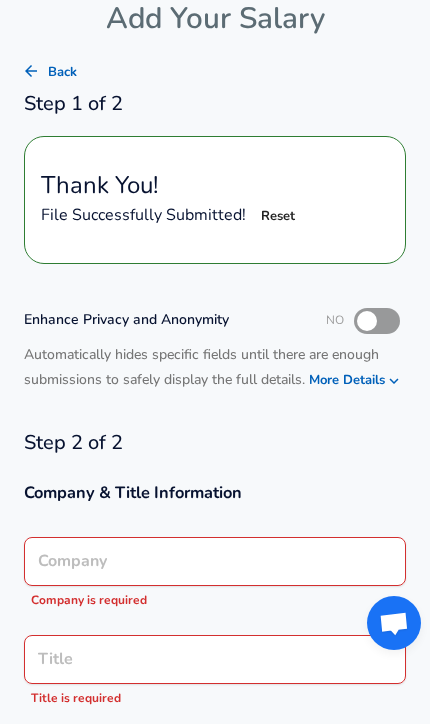 click at bounding box center [367, 321] 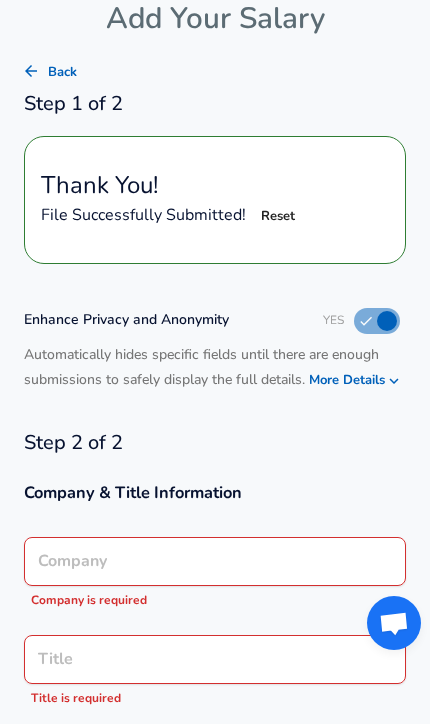 click on "Company" at bounding box center (215, 561) 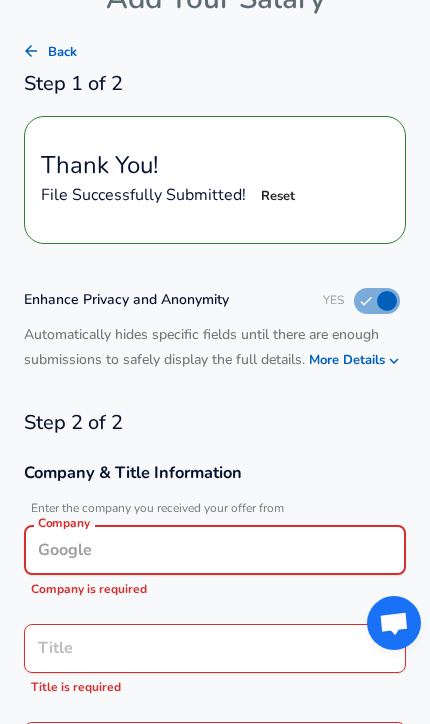 scroll, scrollTop: 147, scrollLeft: 0, axis: vertical 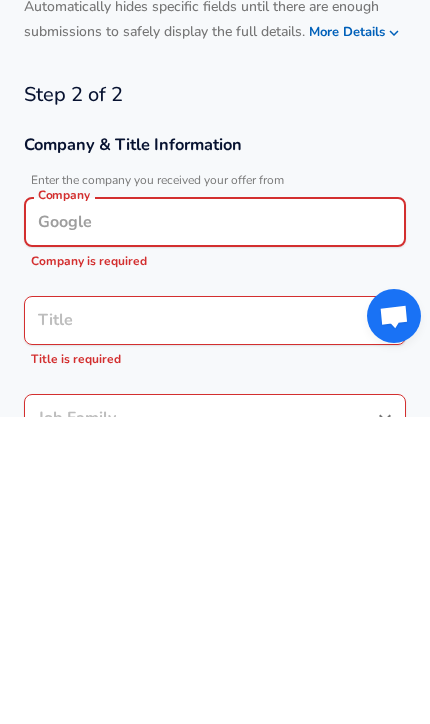 type on "Amazon, Inc." 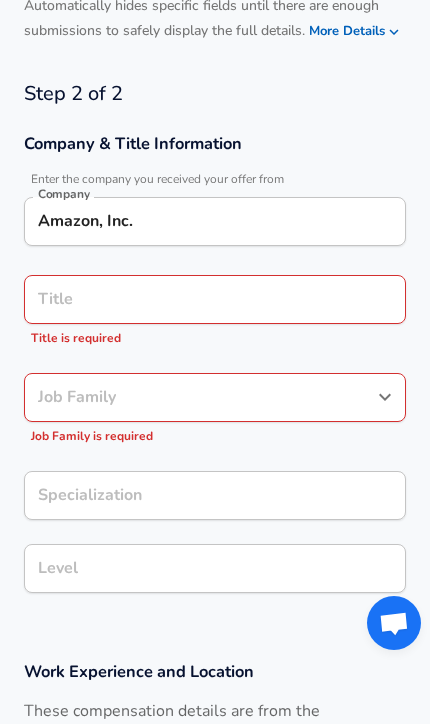 click on "Title Title Title is required" at bounding box center (215, 308) 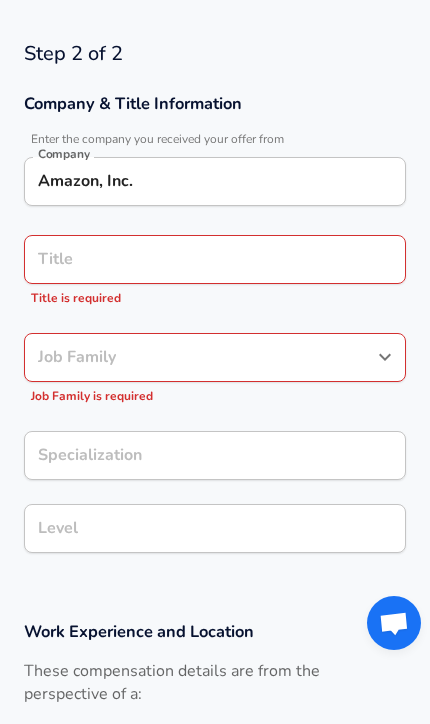 scroll, scrollTop: 454, scrollLeft: 0, axis: vertical 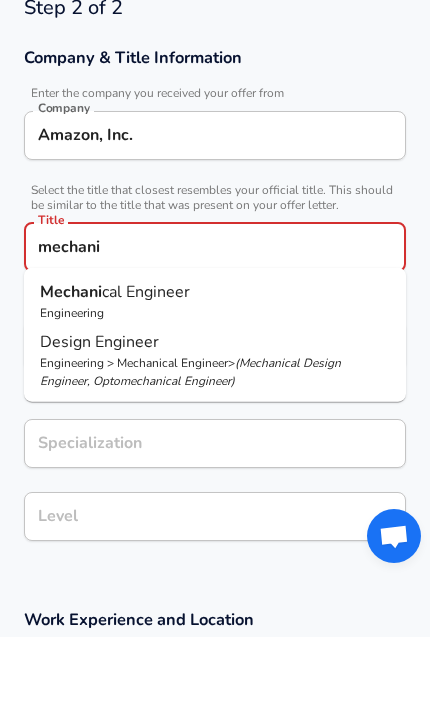 click on "Engineering > Mechanical Engineer  >  ( Mechanical Design Engineer, Optomechanical Engineer )" at bounding box center [215, 459] 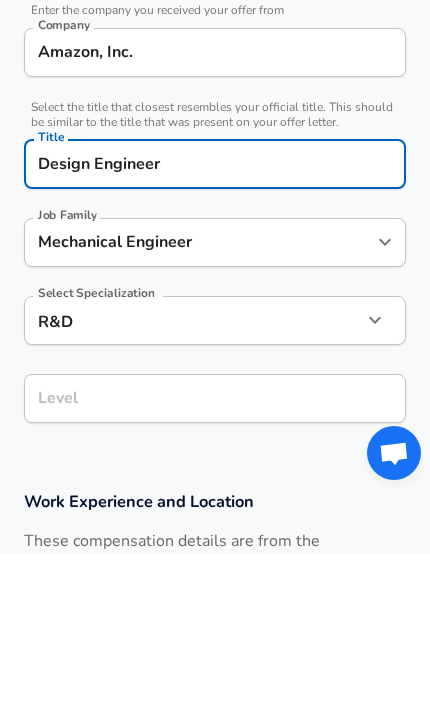 click on "Restart Add Your Salary Back Step 1 of 2 Thank You! File Successfully Submitted! Reset Enhance Privacy and Anonymity Yes Automatically hides specific fields until there are enough submissions to safely display the full details.   More Details Based on your submission and the data points that we have already collected, we will automatically hide and anonymize specific fields if there aren't enough data points to remain sufficiently anonymous. Step 2 of 2 Company & Title Information   Enter the company you received your offer from Company Amazon, Inc. Company   Select the title that closest resembles your official title. This should be similar to the title that was present on your offer letter. Title Design Engineer Title Job Family Mechanical Engineer Job Family Select Specialization R&D R&D Select Specialization Level Level Work Experience and Location These compensation details are from the perspective of a: New Offer Employee When was this offer received? Month July 7 Month Year 2025 2025 Year Location ​" at bounding box center (215, -92) 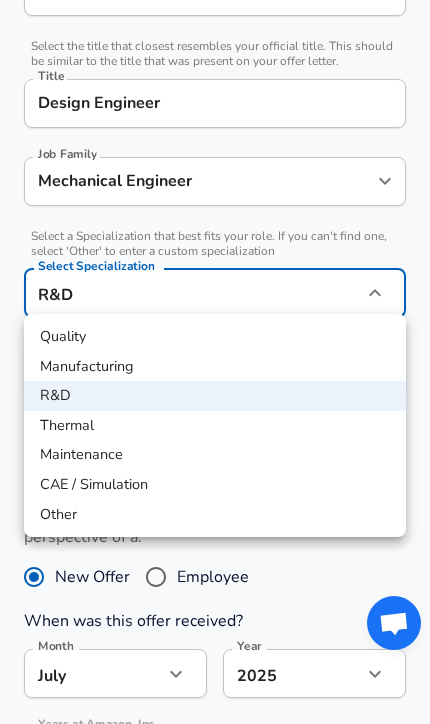 click at bounding box center [215, 362] 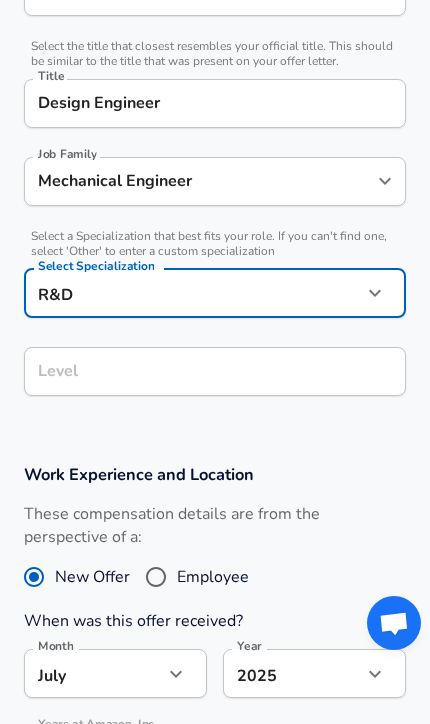 click on "Design Engineer" at bounding box center [215, 103] 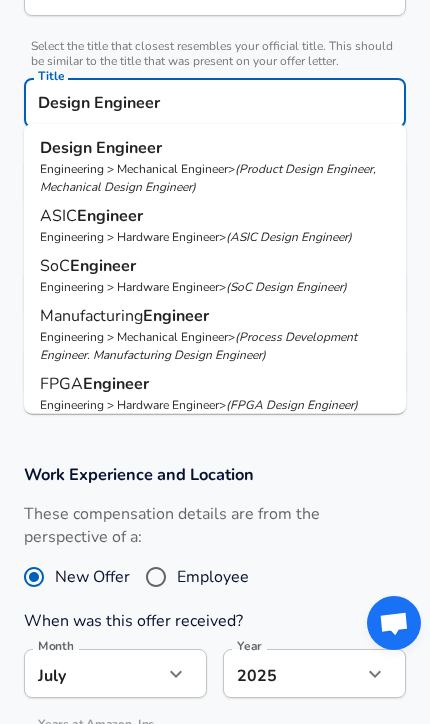 scroll, scrollTop: 575, scrollLeft: 0, axis: vertical 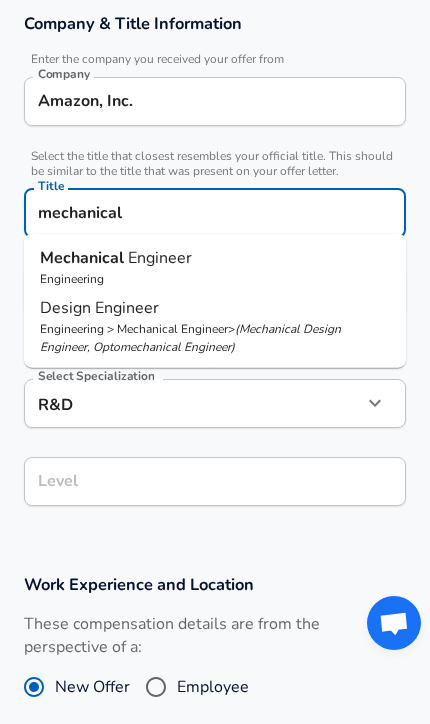 click on "Mechanical" at bounding box center [84, 258] 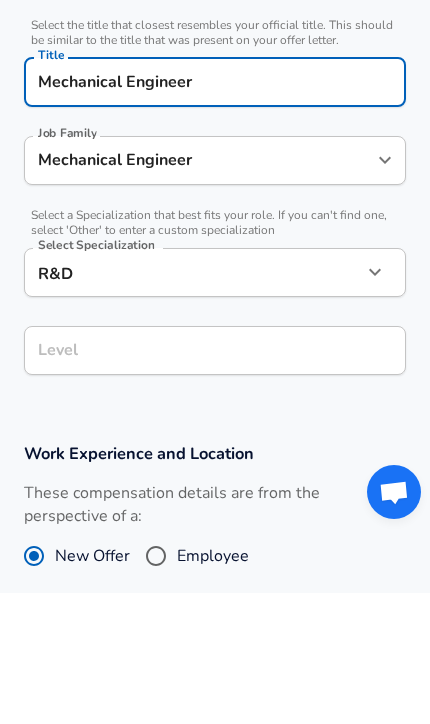 click 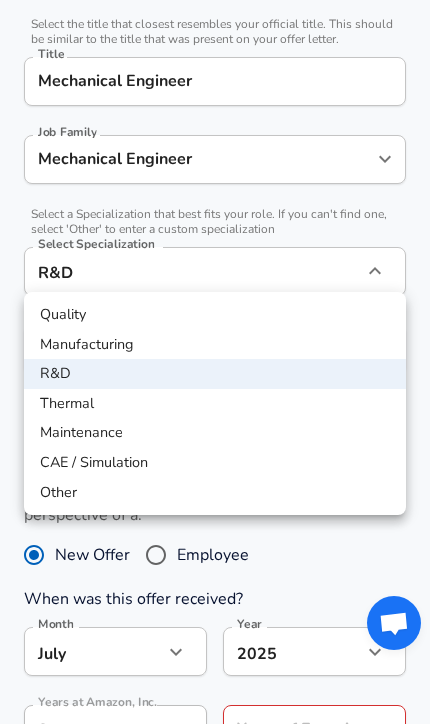 click on "Other" at bounding box center [215, 493] 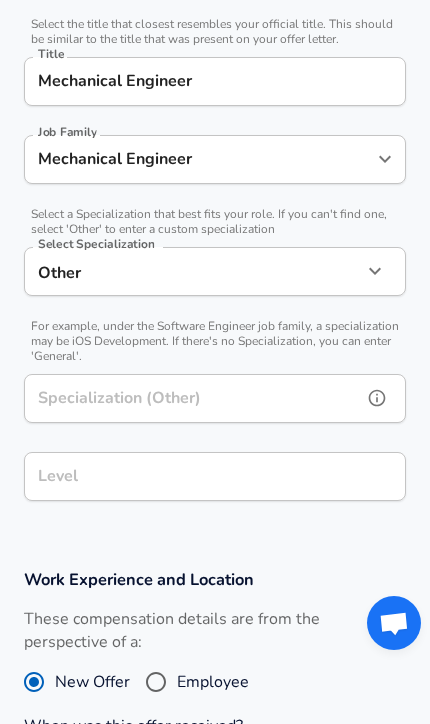 click on "Specialization (Other)" at bounding box center [189, 398] 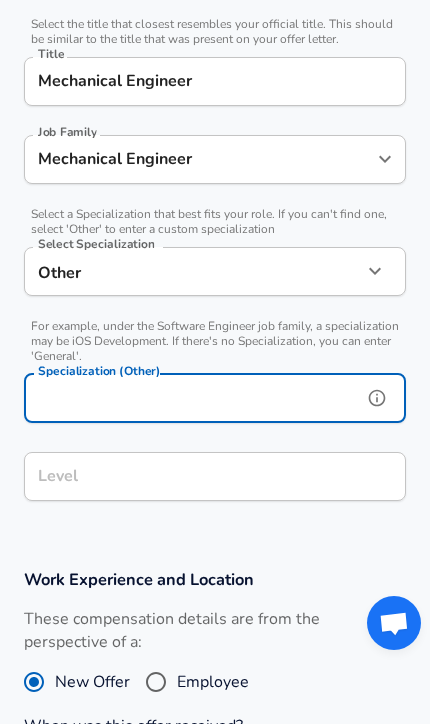 scroll, scrollTop: 706, scrollLeft: 0, axis: vertical 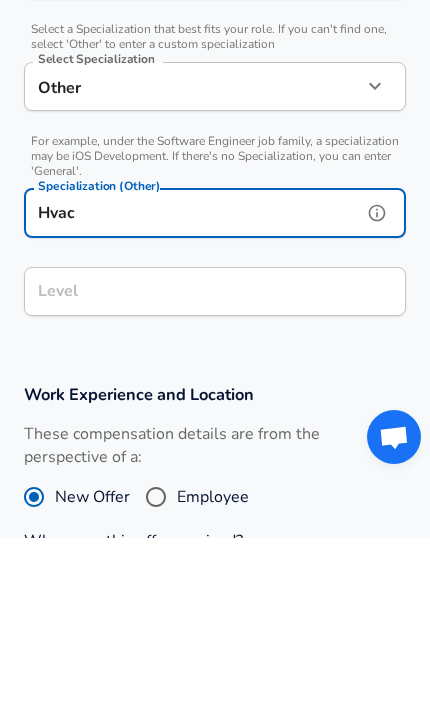 type on "Hvac" 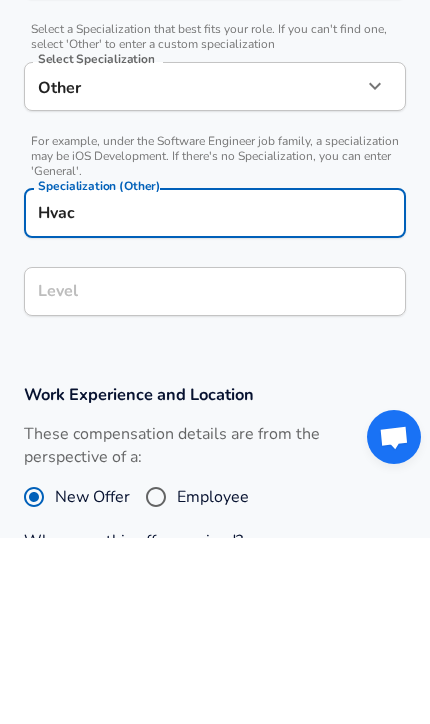 click on "Level Level" at bounding box center [215, 476] 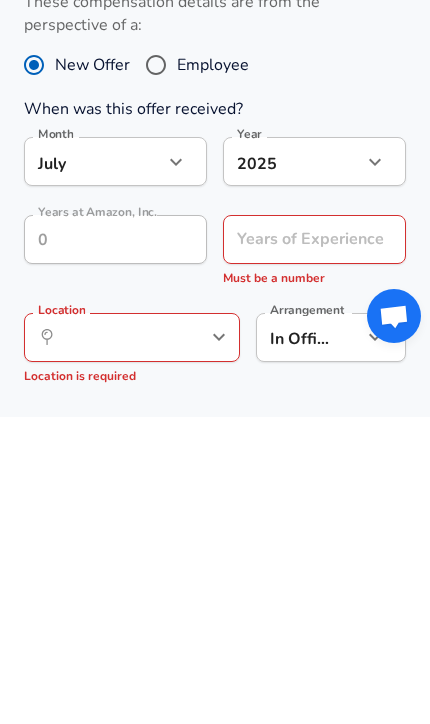 scroll, scrollTop: 1051, scrollLeft: 0, axis: vertical 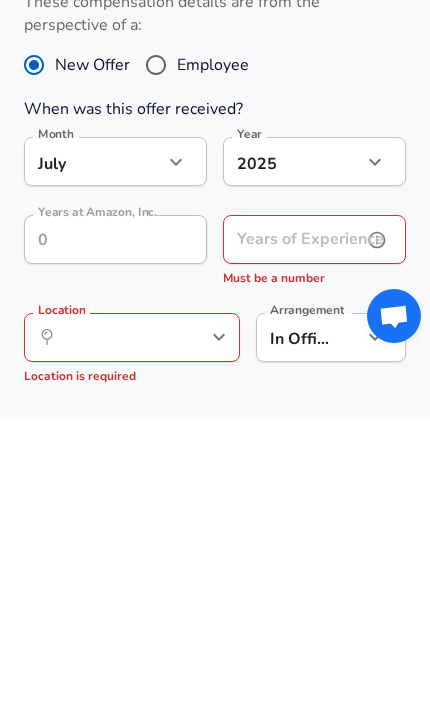 click on "Years of Experience" at bounding box center [292, 546] 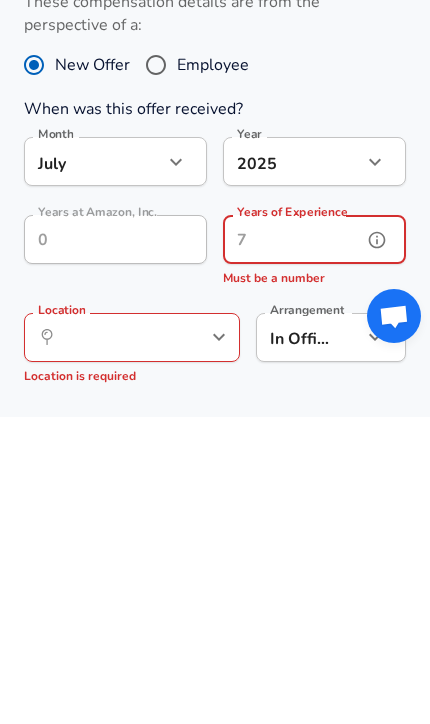 scroll, scrollTop: 1100, scrollLeft: 0, axis: vertical 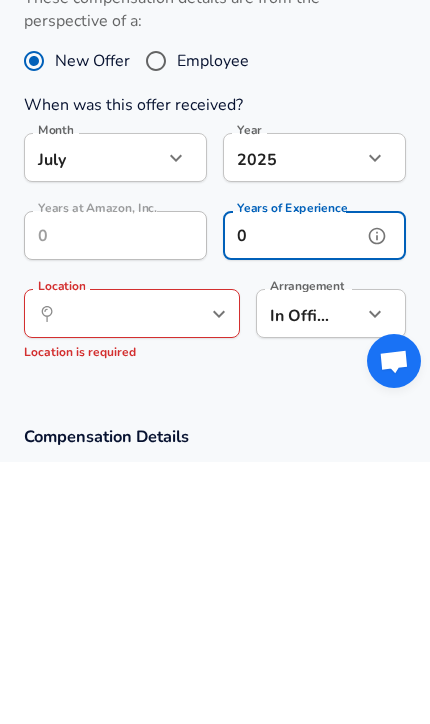 click 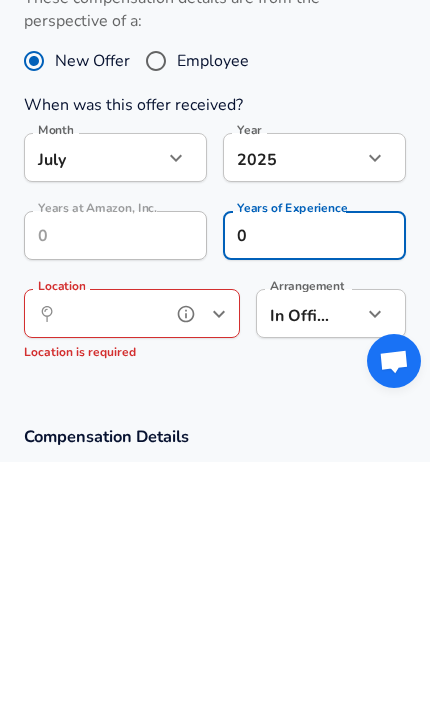 scroll, scrollTop: 1155, scrollLeft: 0, axis: vertical 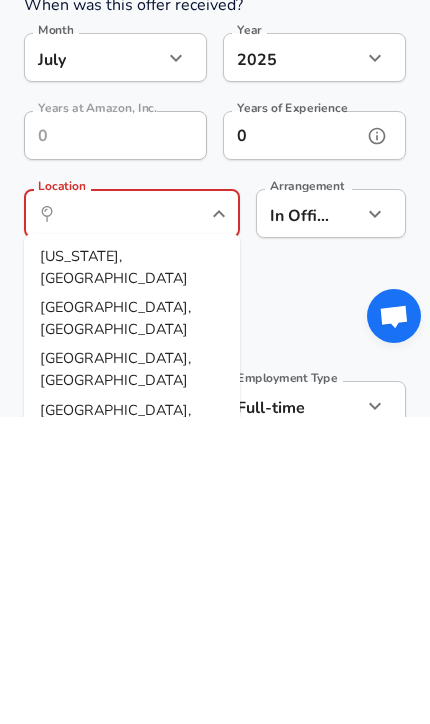 click on "0" at bounding box center [292, 442] 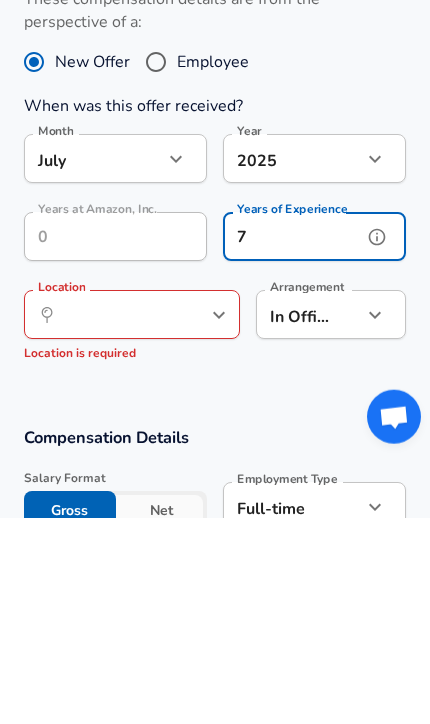 click on "​ Location" at bounding box center [132, 520] 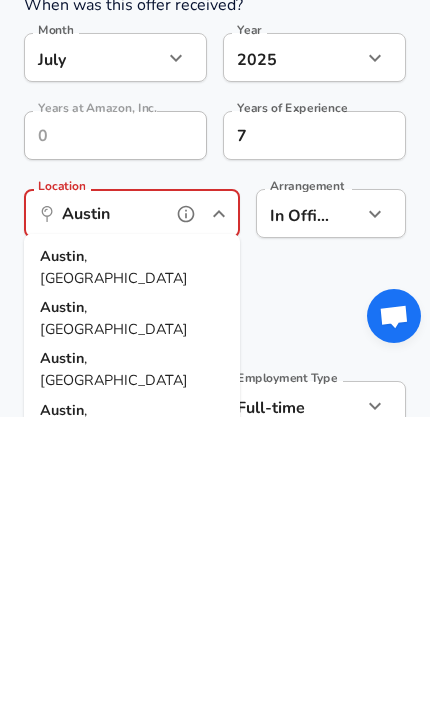 click on "Austin , TX" at bounding box center [132, 574] 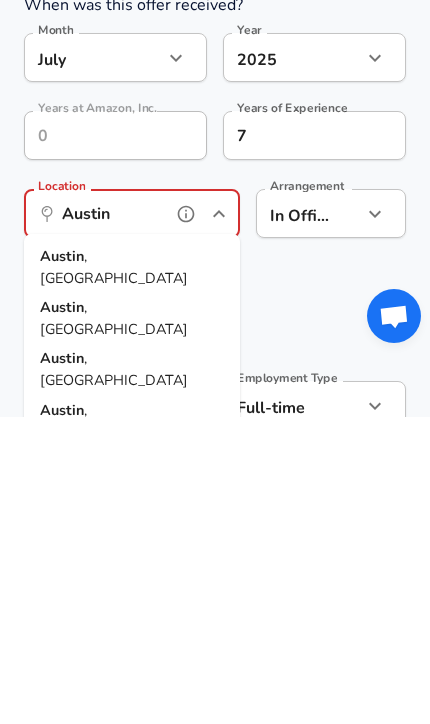 type on "Austin, TX" 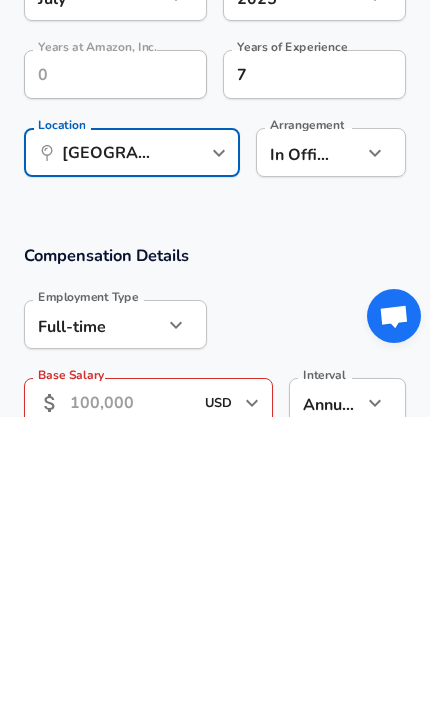click 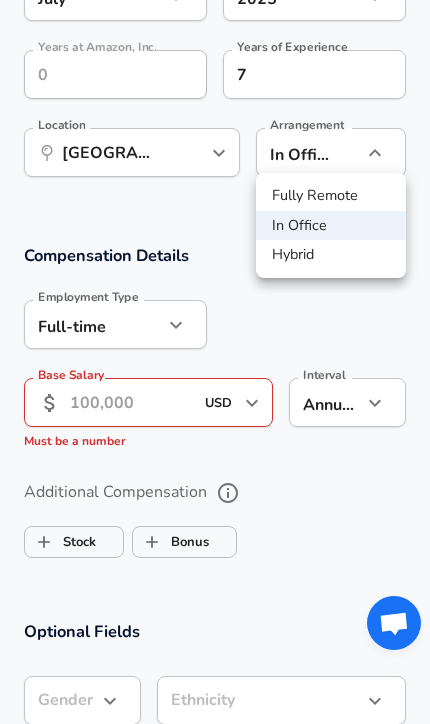click on "Hybrid" at bounding box center [331, 255] 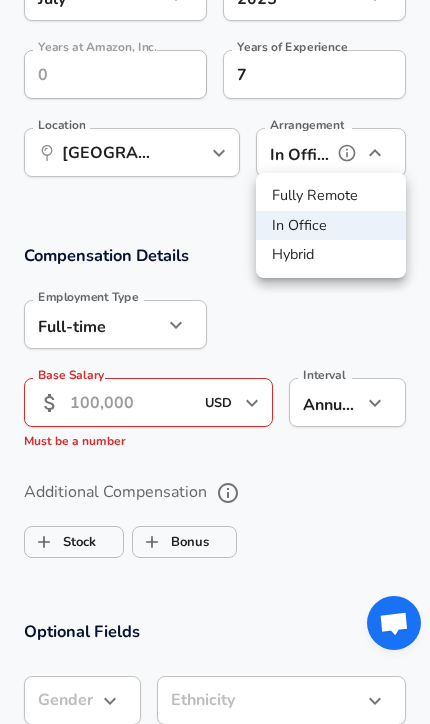 type on "hybrid" 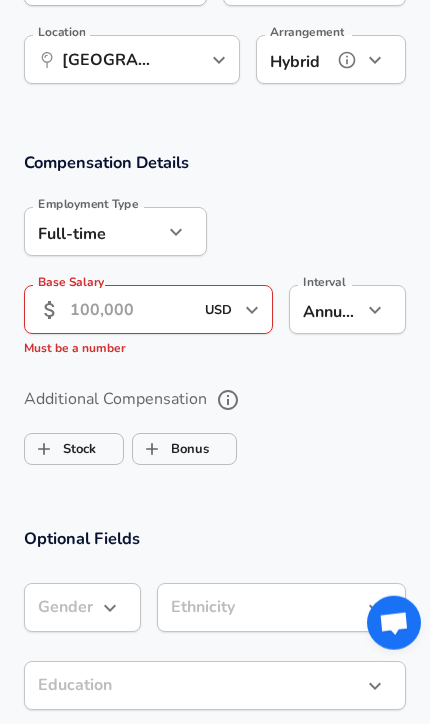 scroll, scrollTop: 1613, scrollLeft: 0, axis: vertical 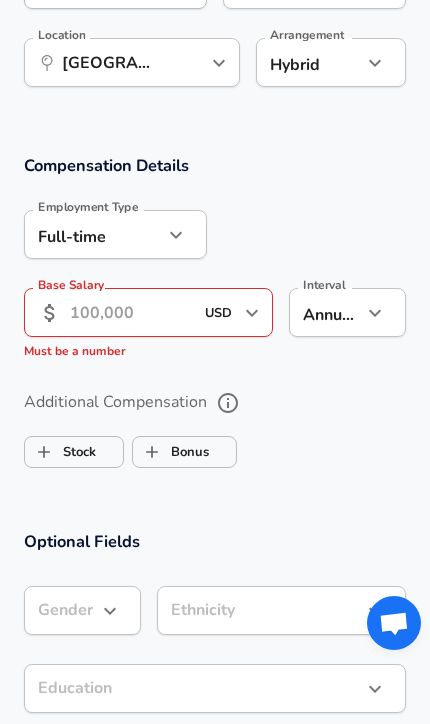 click on "Base Salary" at bounding box center [131, 312] 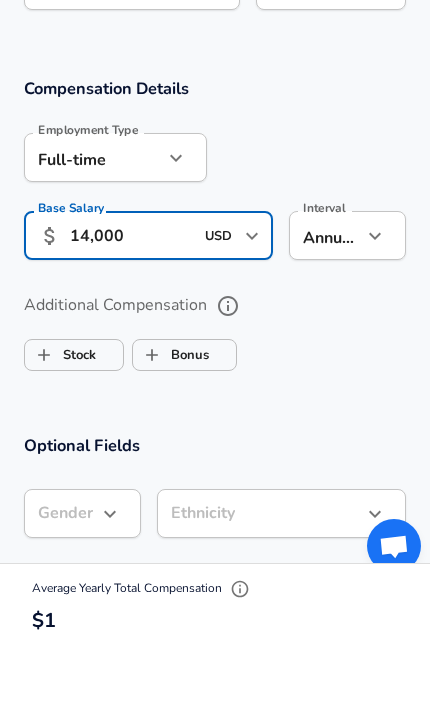 type on "140,000" 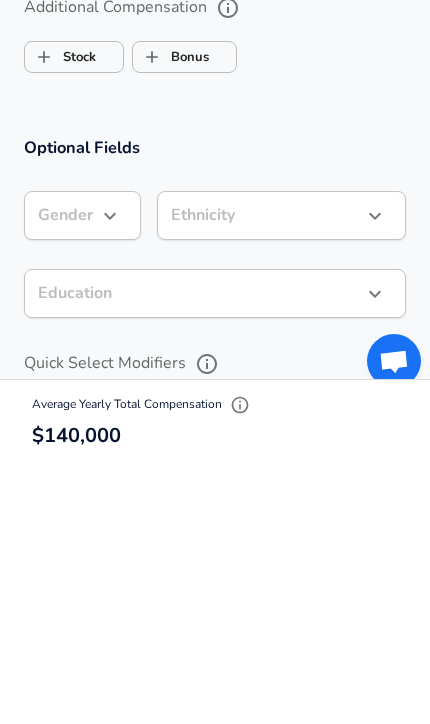 click on "Restart Add Your Salary Back Step 1 of 2 Thank You! File Successfully Submitted! Reset Enhance Privacy and Anonymity Yes Automatically hides specific fields until there are enough submissions to safely display the full details.   More Details Based on your submission and the data points that we have already collected, we will automatically hide and anonymize specific fields if there aren't enough data points to remain sufficiently anonymous. Step 2 of 2 Company & Title Information   Enter the company you received your offer from Company Amazon, Inc. Company   Select the title that closest resembles your official title. This should be similar to the title that was present on your offer letter. Title Mechanical Engineer Title Job Family Mechanical Engineer Job Family   Select a Specialization that best fits your role. If you can't find one, select 'Other' to enter a custom specialization Select Specialization Other Other Select Specialization   Specialization (Other) Hvac Specialization (Other)   Level L5 Level" at bounding box center (215, -1364) 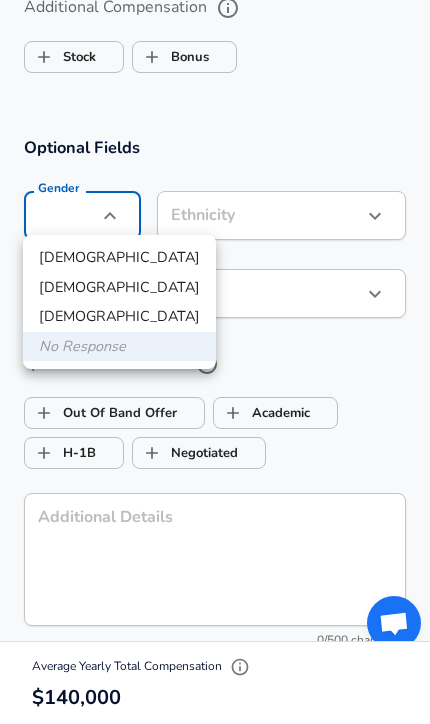 click on "Male" at bounding box center [119, 258] 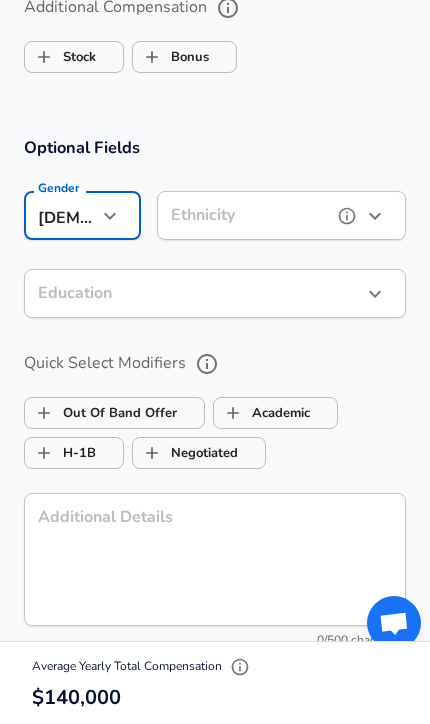 click 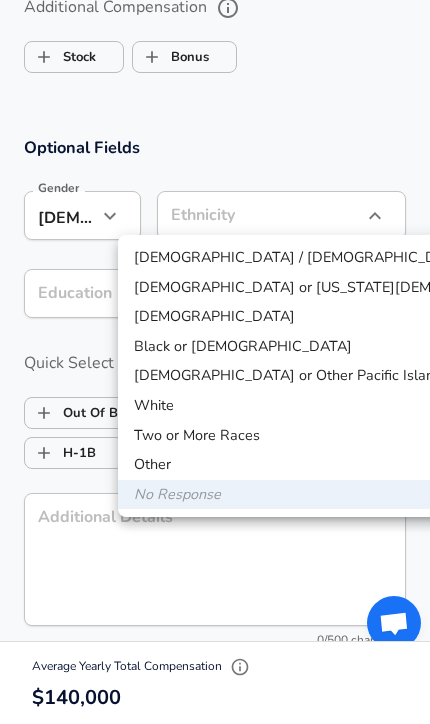 click on "Asian" at bounding box center (317, 317) 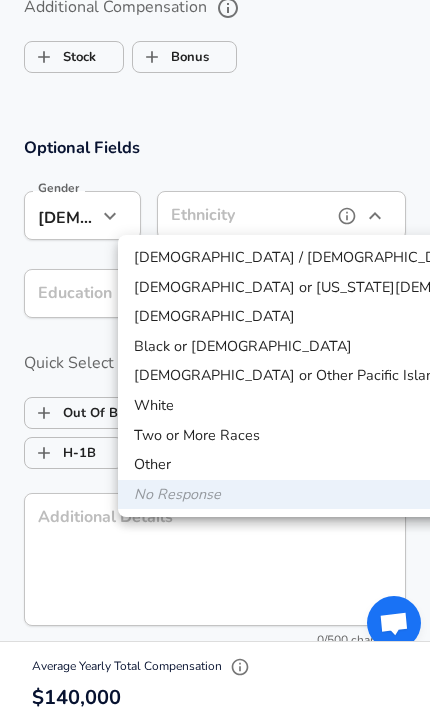 type on "Asian" 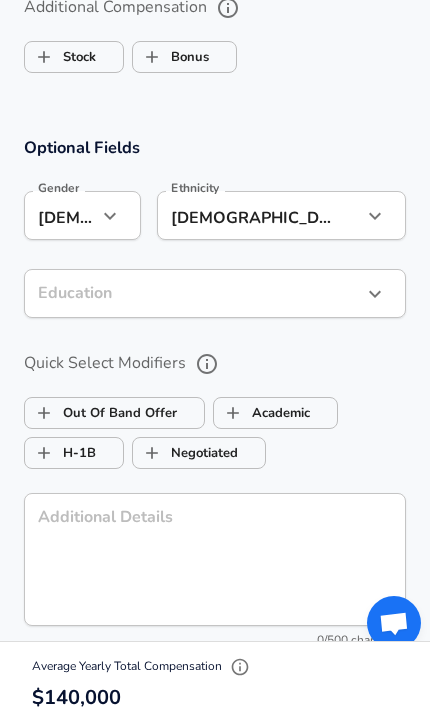 click on "Restart Add Your Salary Back Step 1 of 2 Thank You! File Successfully Submitted! Reset Enhance Privacy and Anonymity Yes Automatically hides specific fields until there are enough submissions to safely display the full details.   More Details Based on your submission and the data points that we have already collected, we will automatically hide and anonymize specific fields if there aren't enough data points to remain sufficiently anonymous. Step 2 of 2 Company & Title Information   Enter the company you received your offer from Company Amazon, Inc. Company   Select the title that closest resembles your official title. This should be similar to the title that was present on your offer letter. Title Mechanical Engineer Title Job Family Mechanical Engineer Job Family   Select a Specialization that best fits your role. If you can't find one, select 'Other' to enter a custom specialization Select Specialization Other Other Select Specialization   Specialization (Other) Hvac Specialization (Other)   Level L5 Level" at bounding box center [215, -1626] 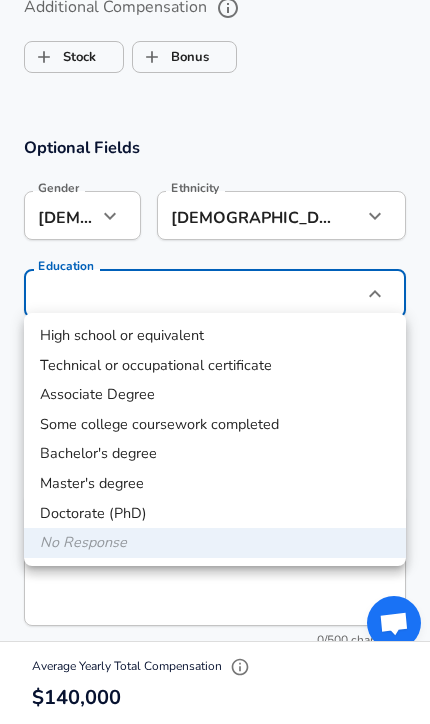 click on "Master's degree" at bounding box center (215, 484) 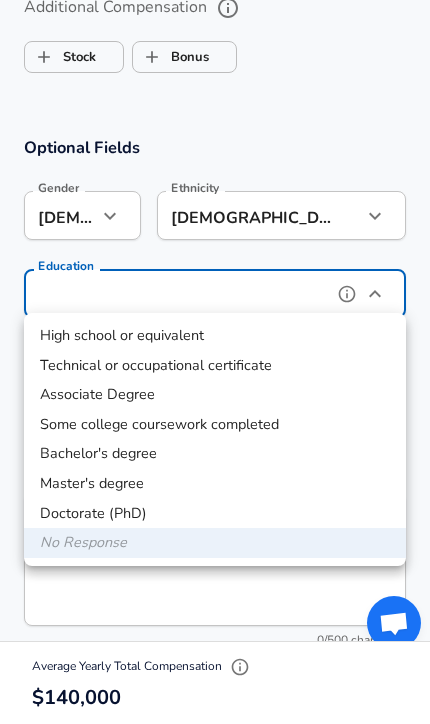 type on "Masters degree" 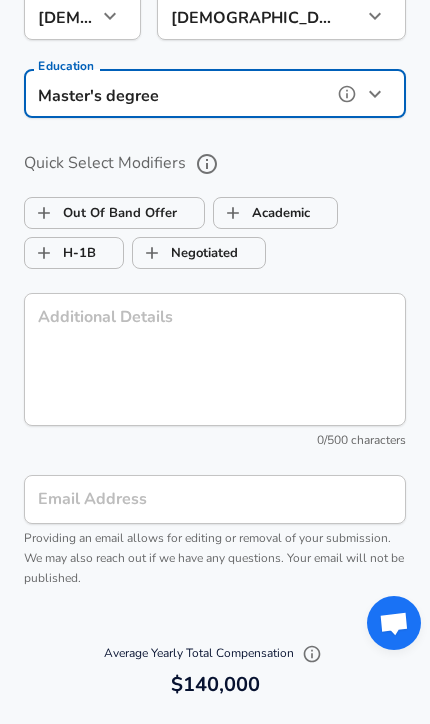 scroll, scrollTop: 2190, scrollLeft: 0, axis: vertical 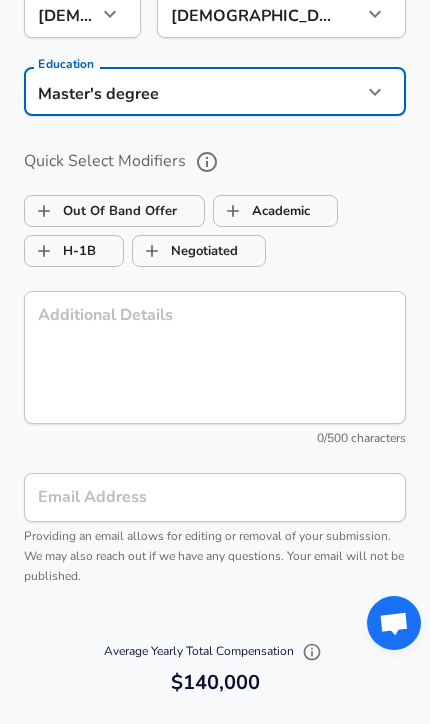 click on "H-1B" at bounding box center [44, 251] 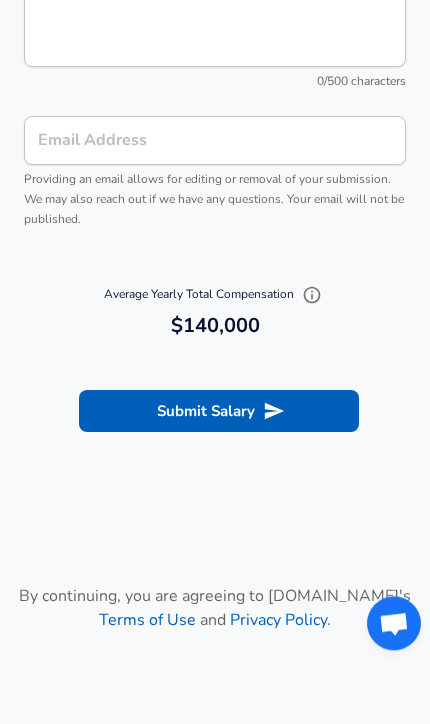 click on "Submit Salary" at bounding box center [219, 411] 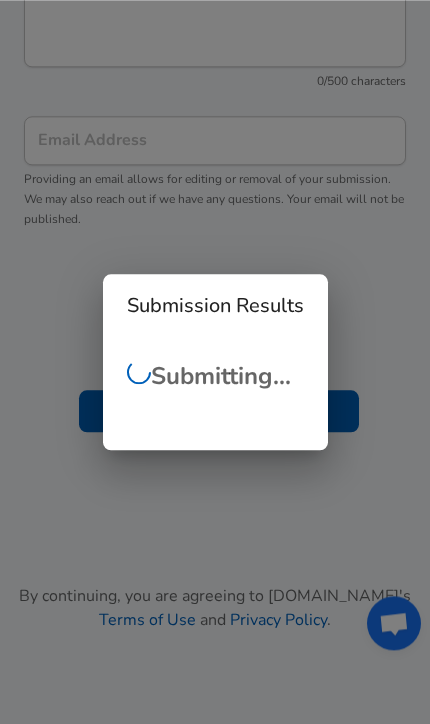 scroll, scrollTop: 2547, scrollLeft: 0, axis: vertical 